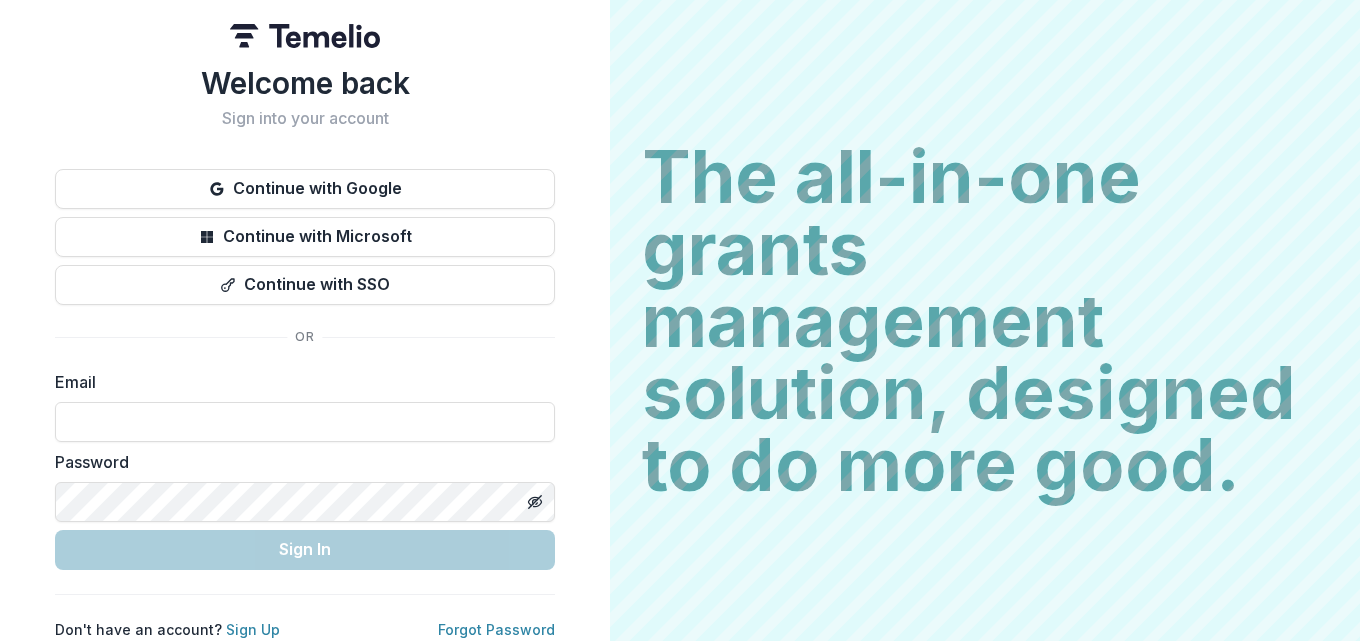 scroll, scrollTop: 0, scrollLeft: 0, axis: both 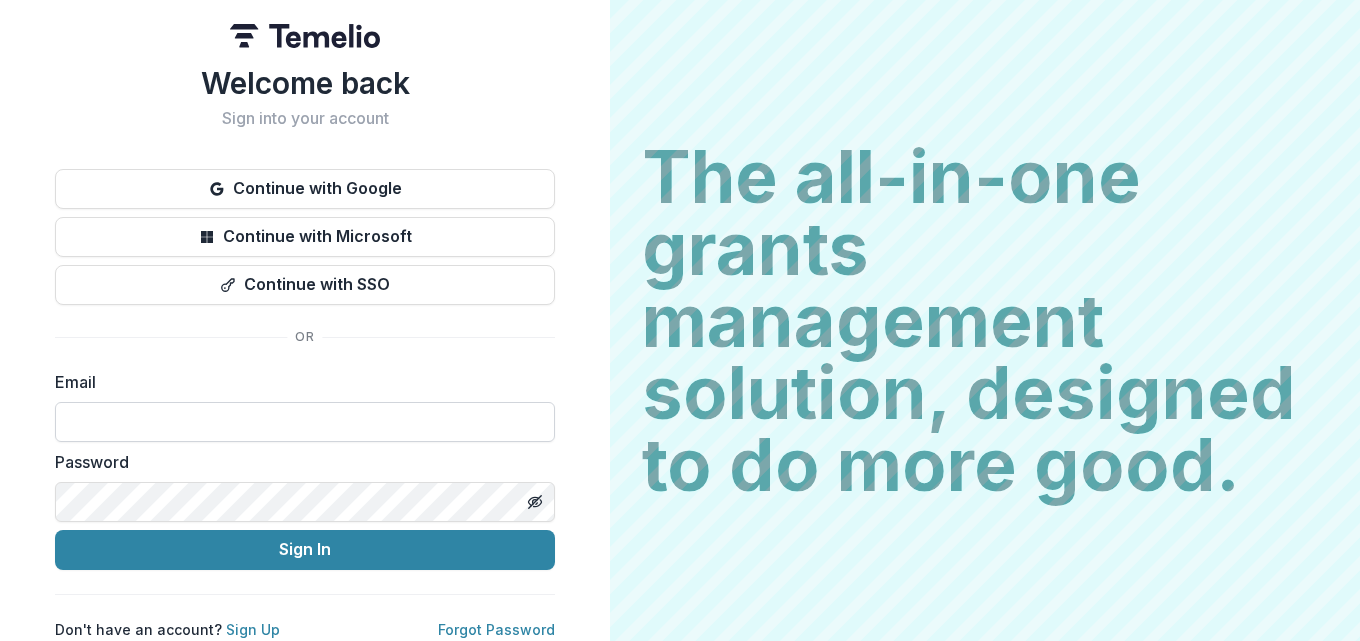 click at bounding box center [305, 422] 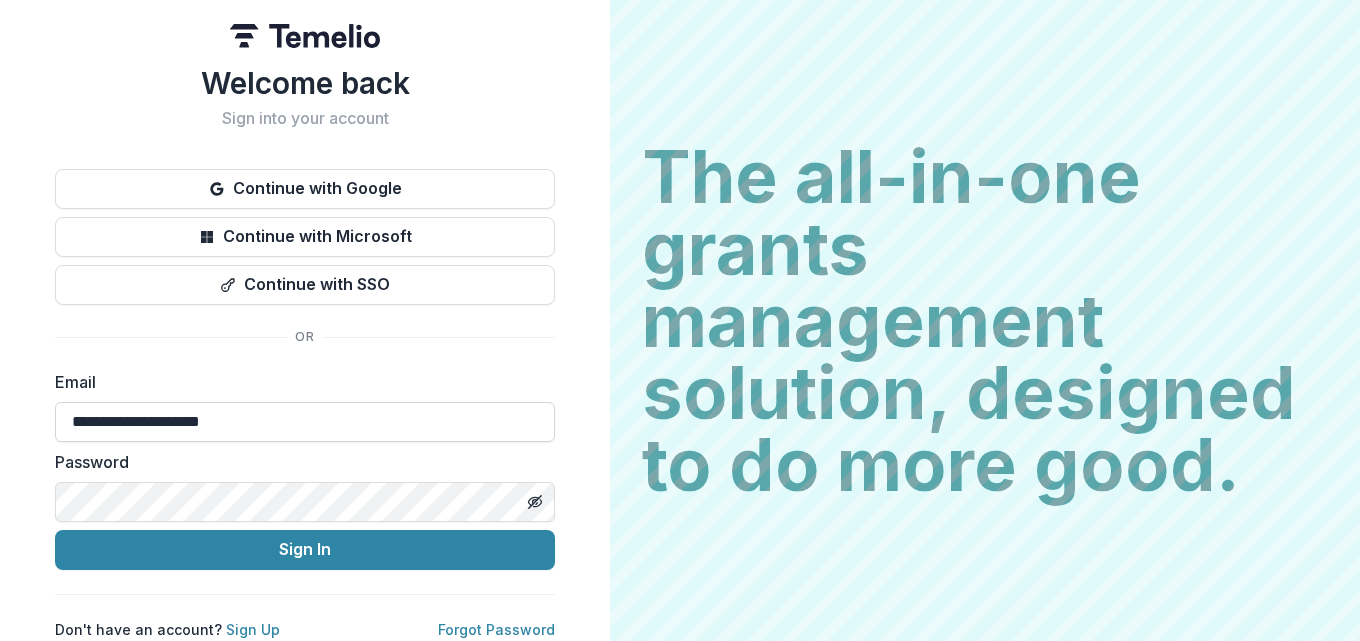 type on "**********" 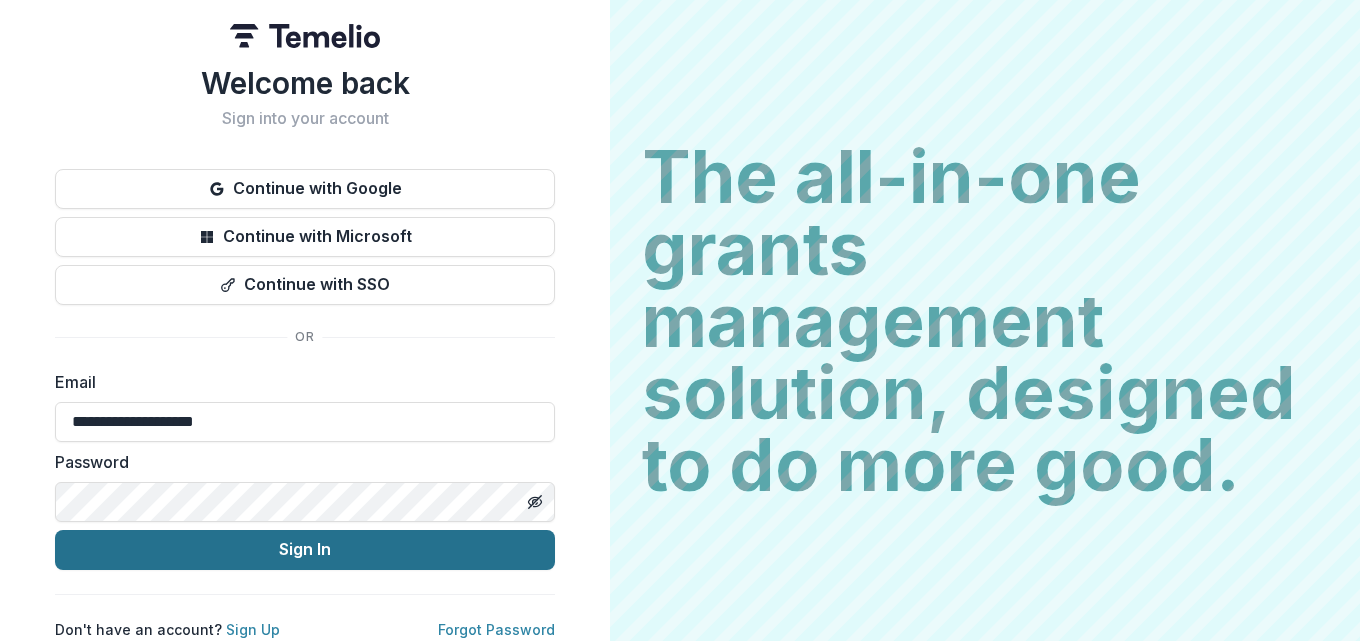 click on "Sign In" at bounding box center [305, 550] 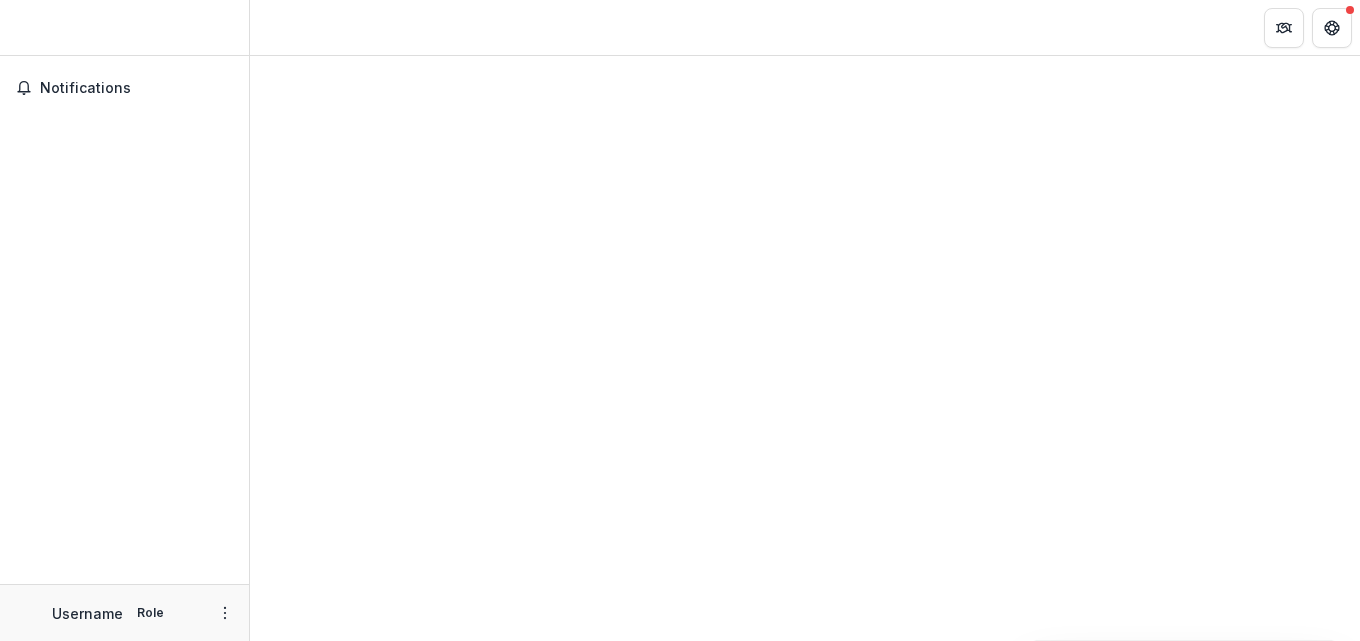 scroll, scrollTop: 0, scrollLeft: 0, axis: both 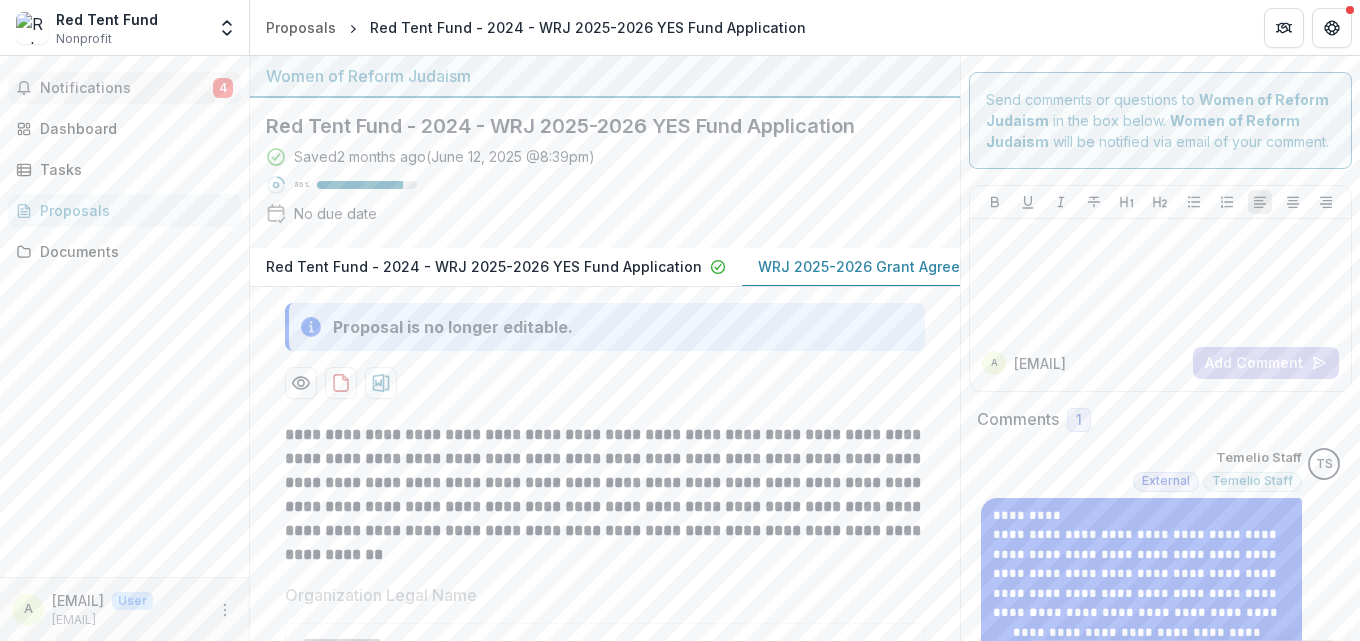 click on "Notifications" at bounding box center (126, 88) 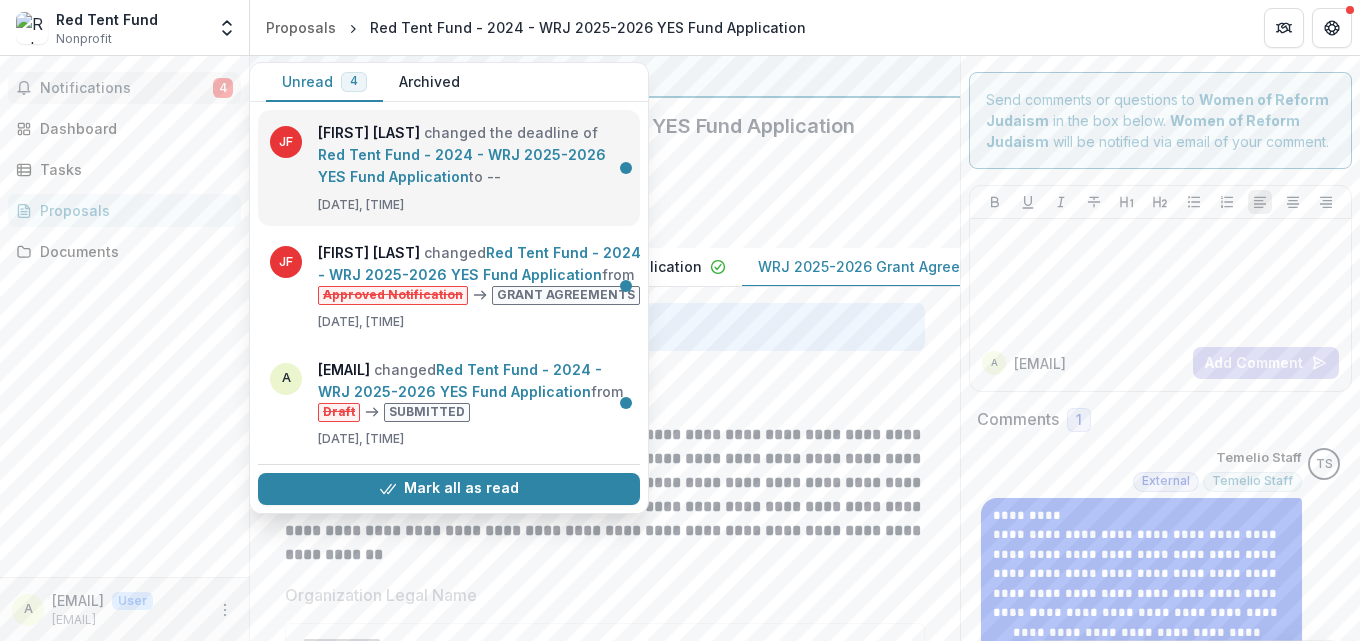 scroll, scrollTop: 164, scrollLeft: 0, axis: vertical 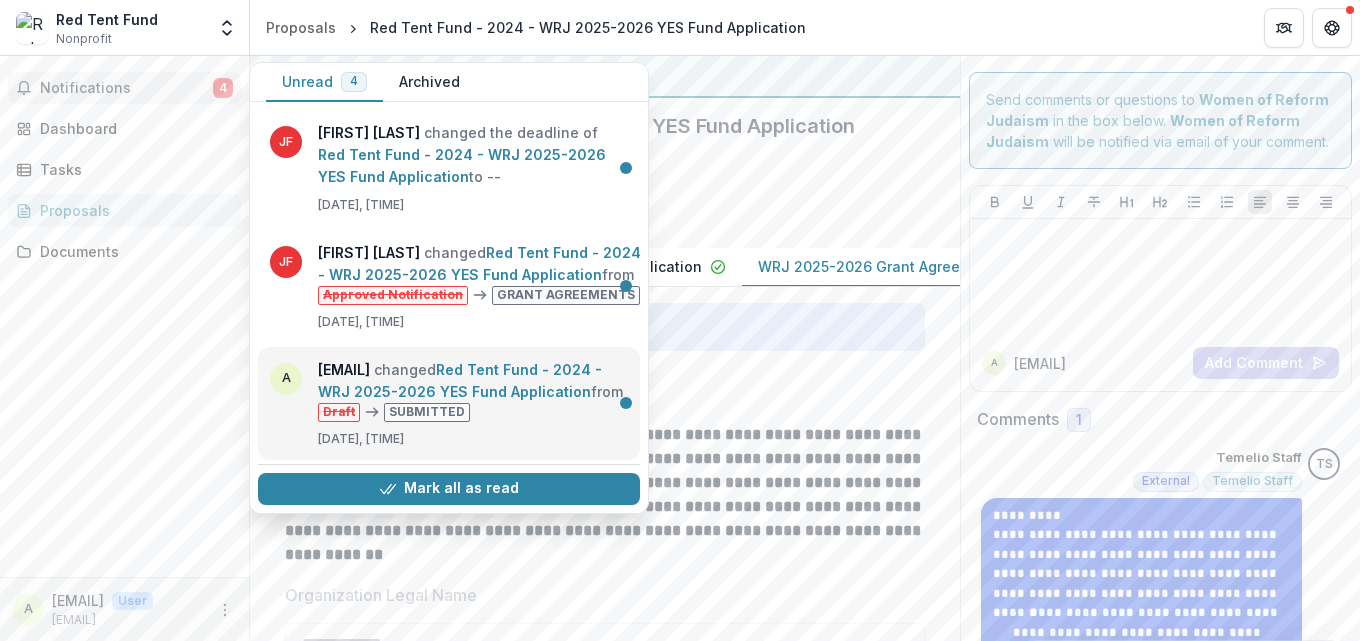 click on "Red Tent Fund - 2024 - WRJ 2025-2026 YES Fund Application" at bounding box center (460, 380) 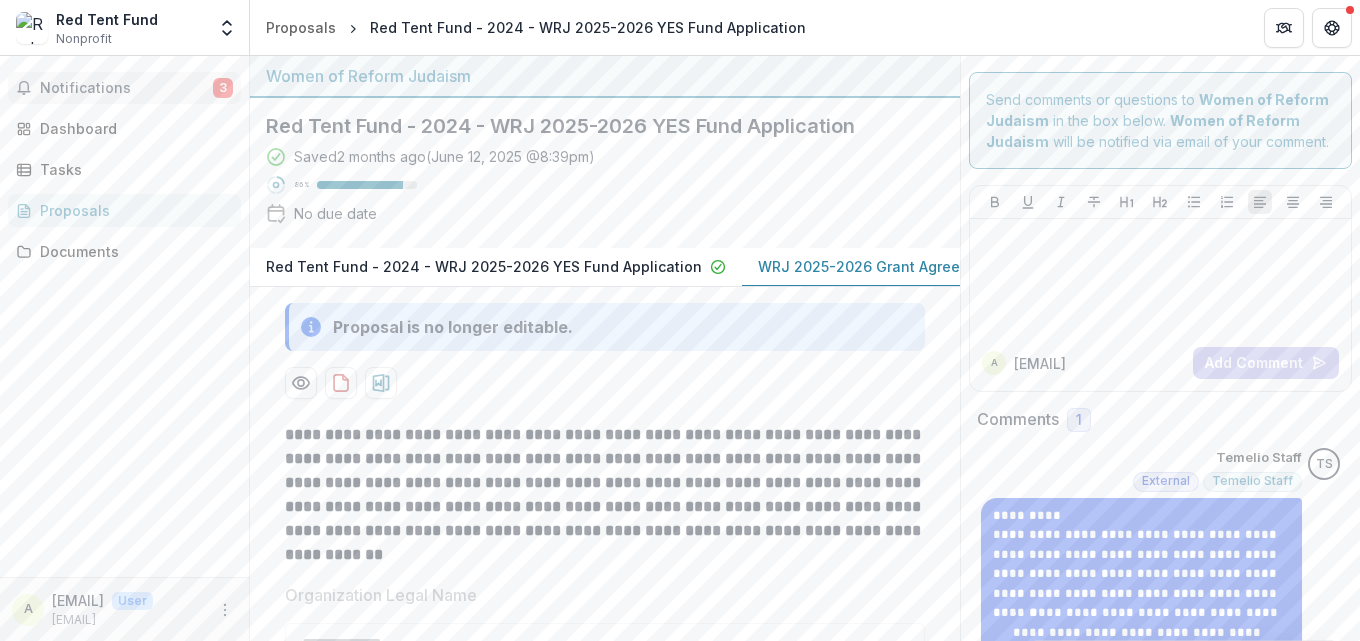 click on "Notifications" at bounding box center [126, 88] 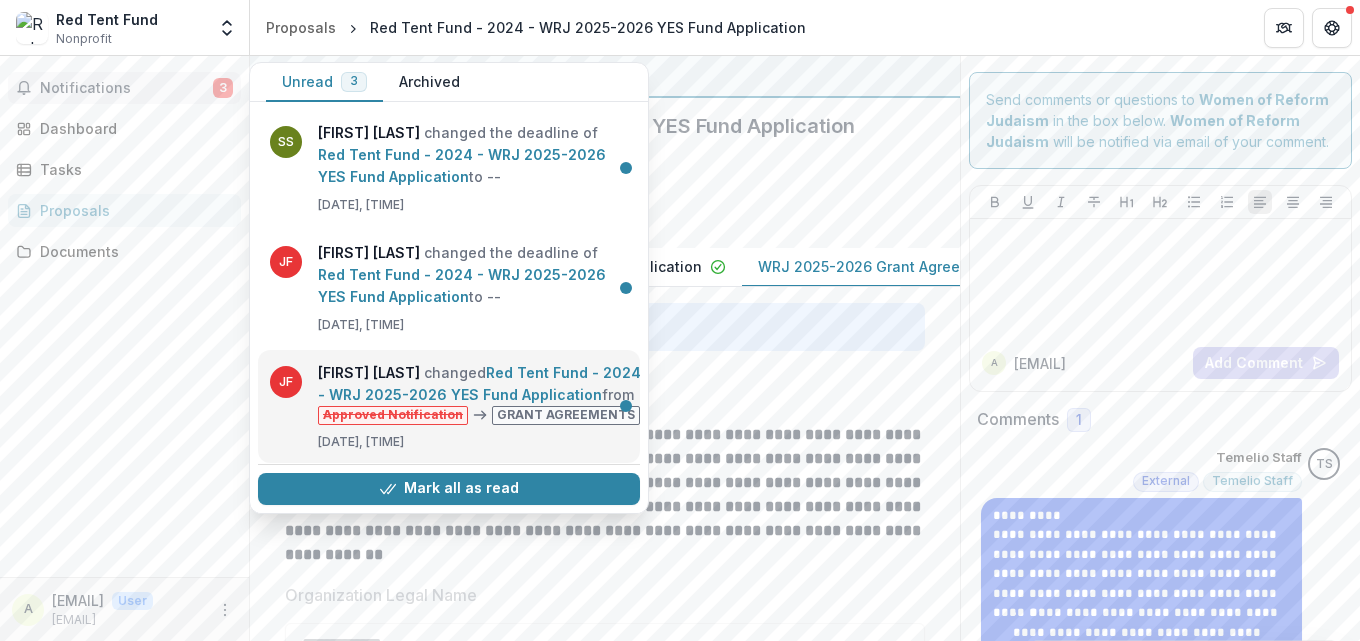 scroll, scrollTop: 164, scrollLeft: 0, axis: vertical 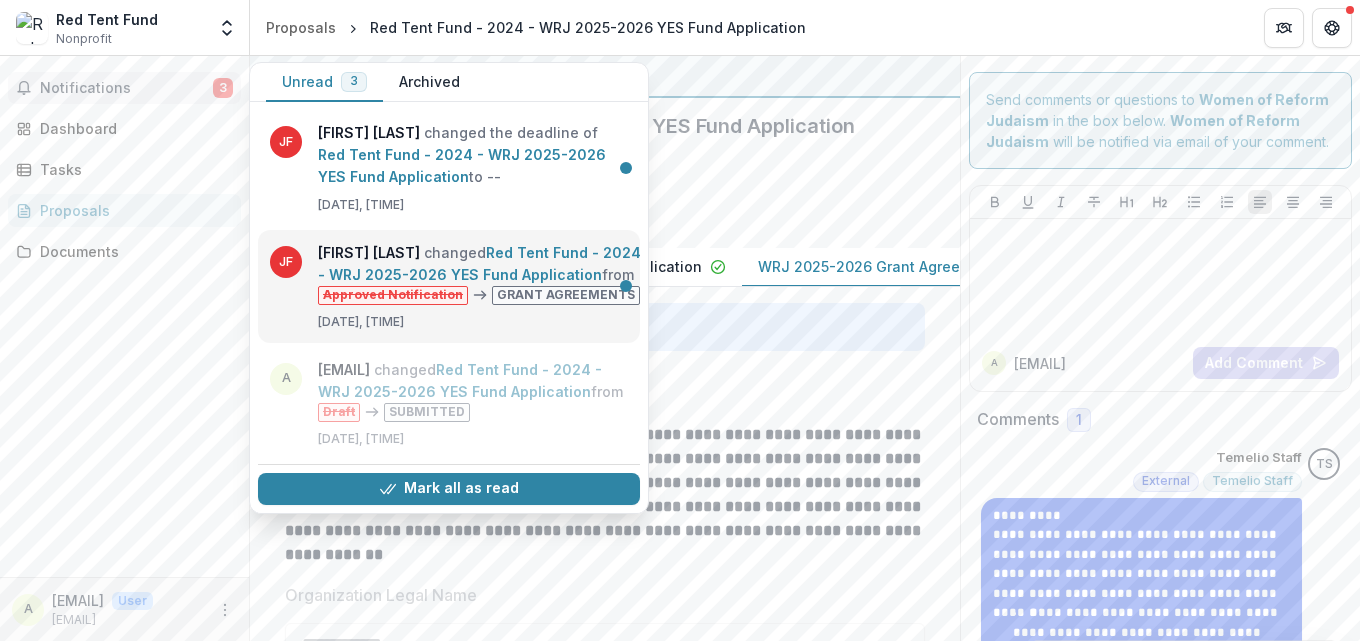click on "Red Tent Fund - 2024 - WRJ 2025-2026 YES Fund Application" at bounding box center [479, 263] 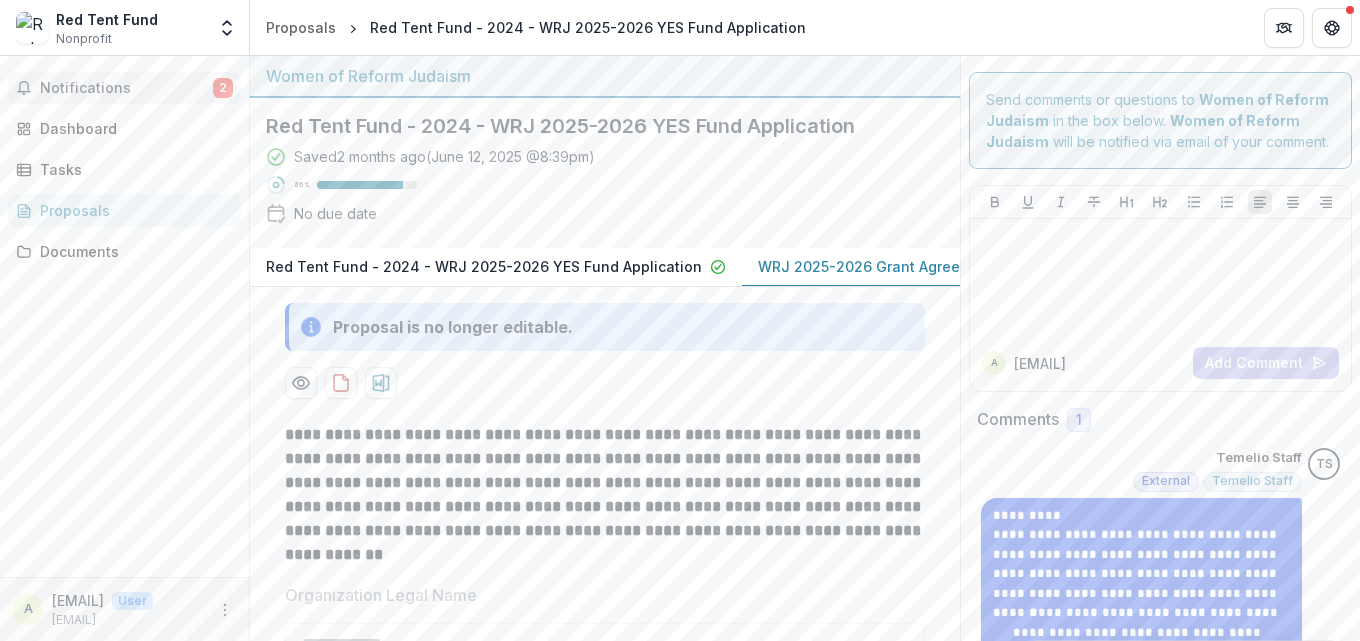 click on "Notifications" at bounding box center (126, 88) 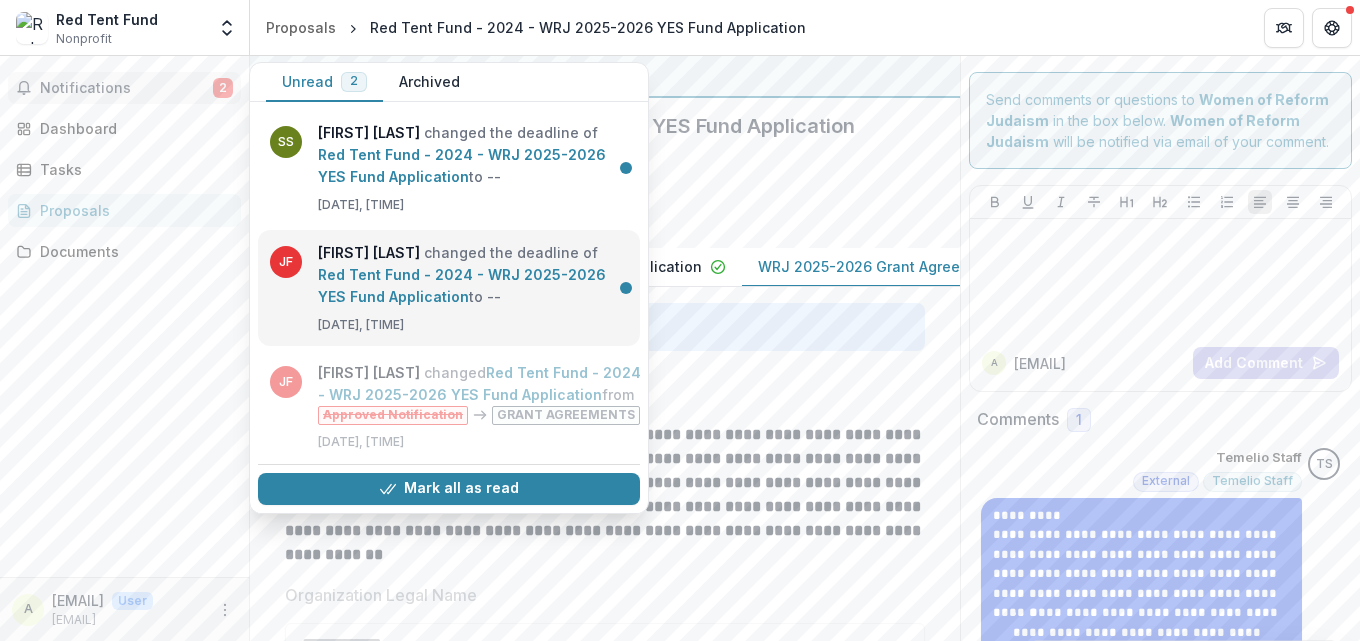 click on "Red Tent Fund - 2024 - WRJ 2025-2026 YES Fund Application" at bounding box center (462, 285) 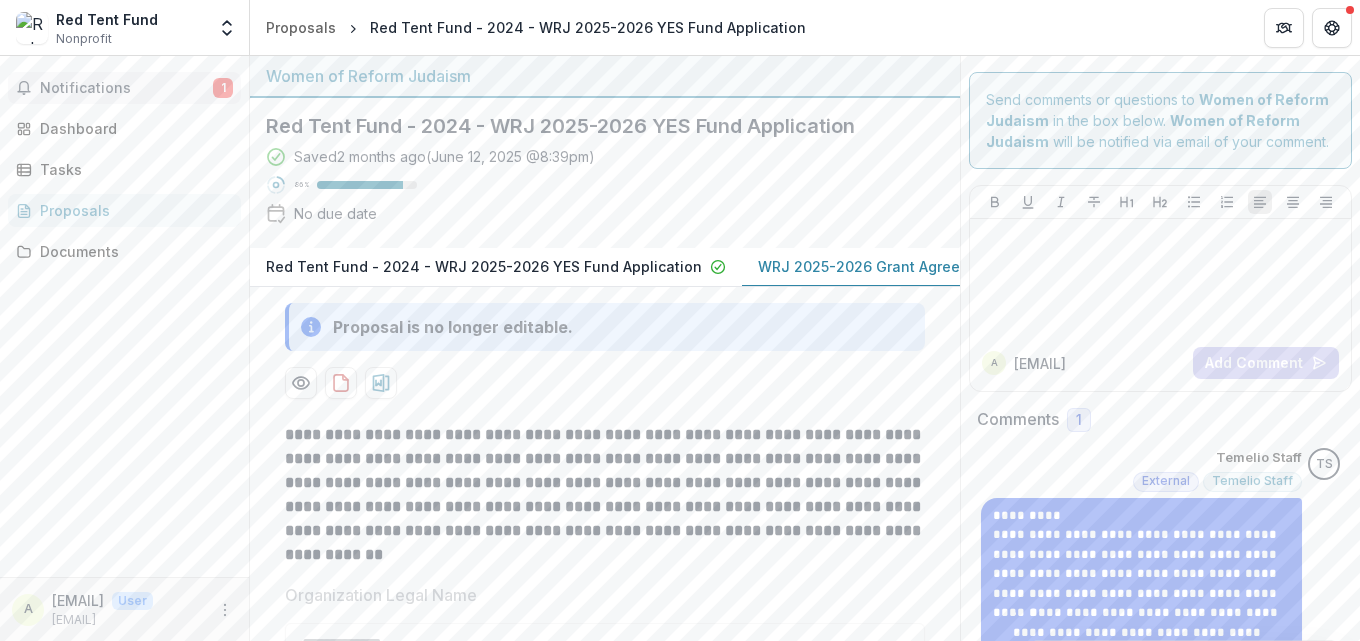 click on "Notifications" at bounding box center (126, 88) 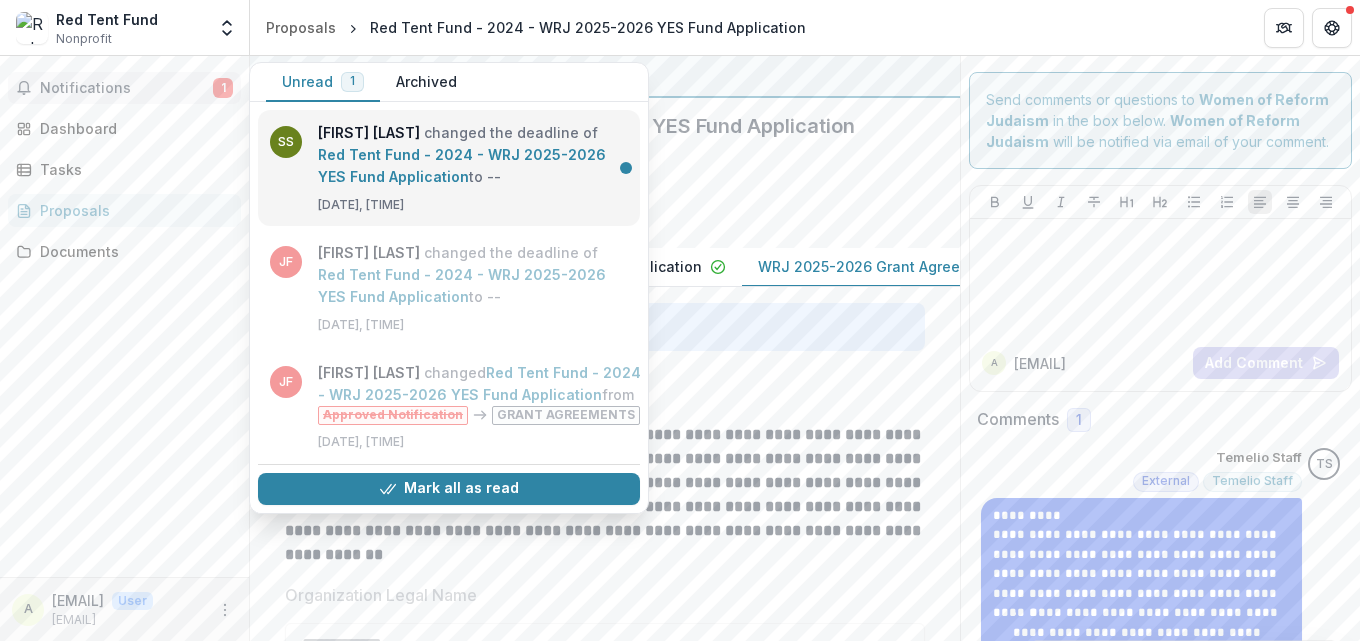 click on "Red Tent Fund - 2024 - WRJ 2025-2026 YES Fund Application" at bounding box center [462, 165] 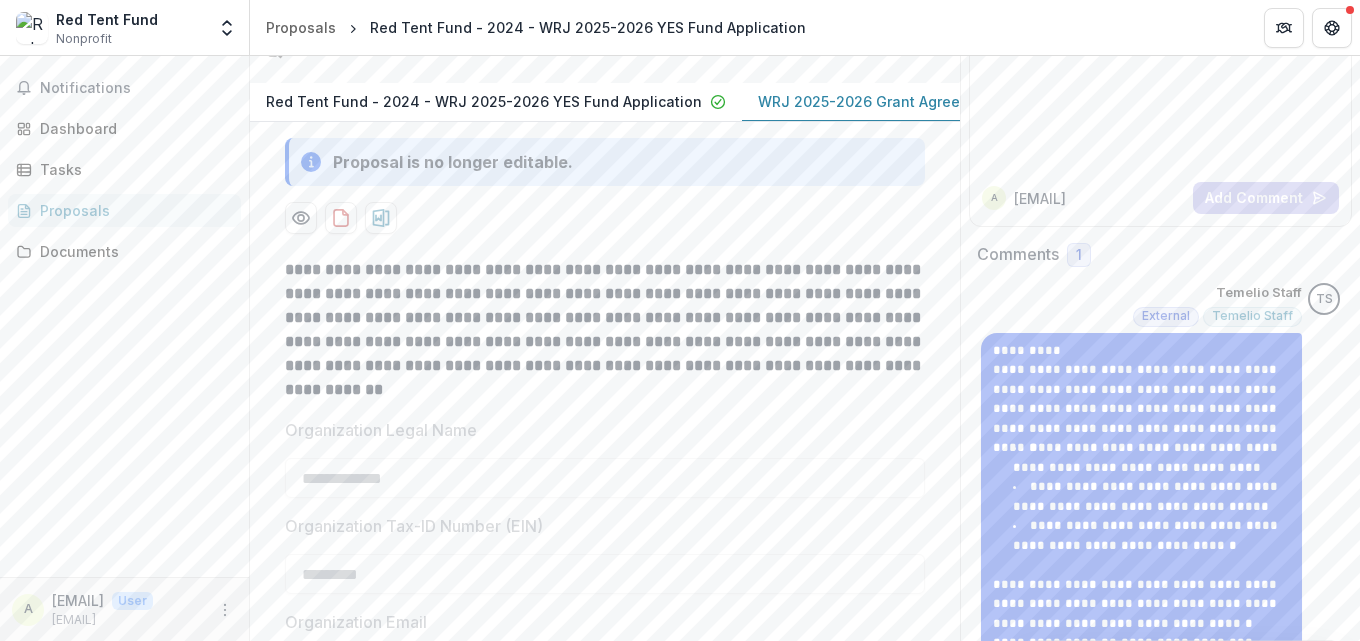 scroll, scrollTop: 0, scrollLeft: 0, axis: both 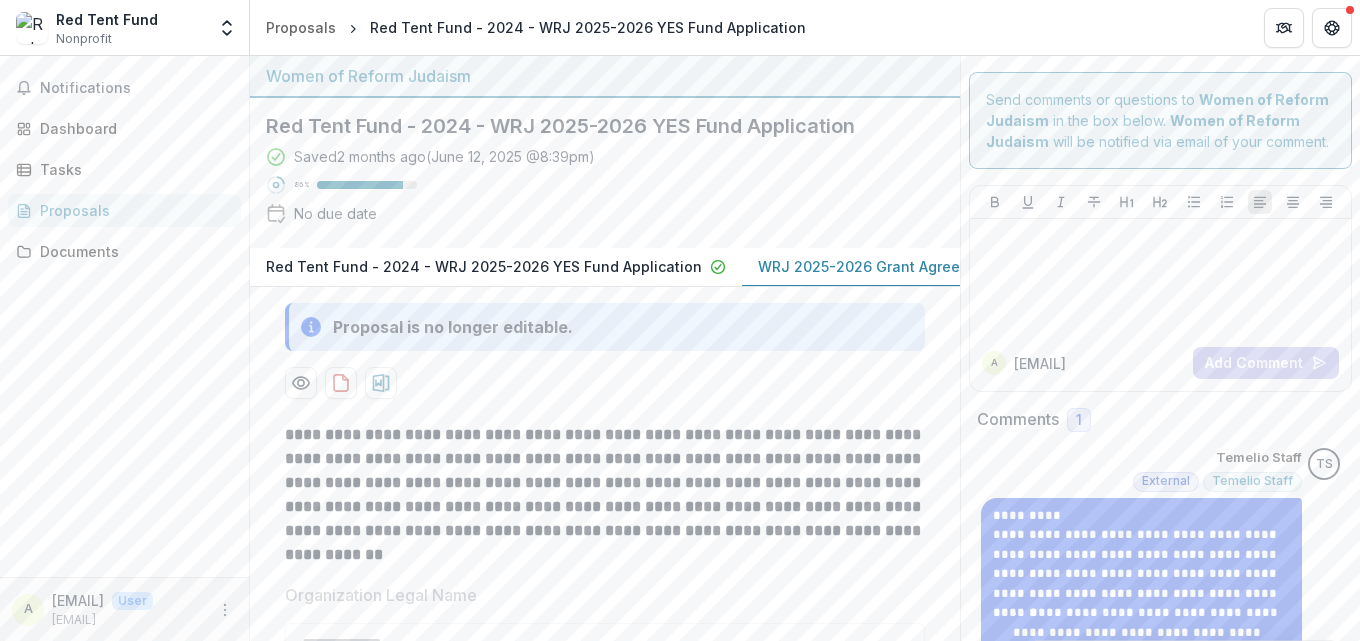 click on "WRJ 2025-2026 Grant Agreement" at bounding box center (876, 266) 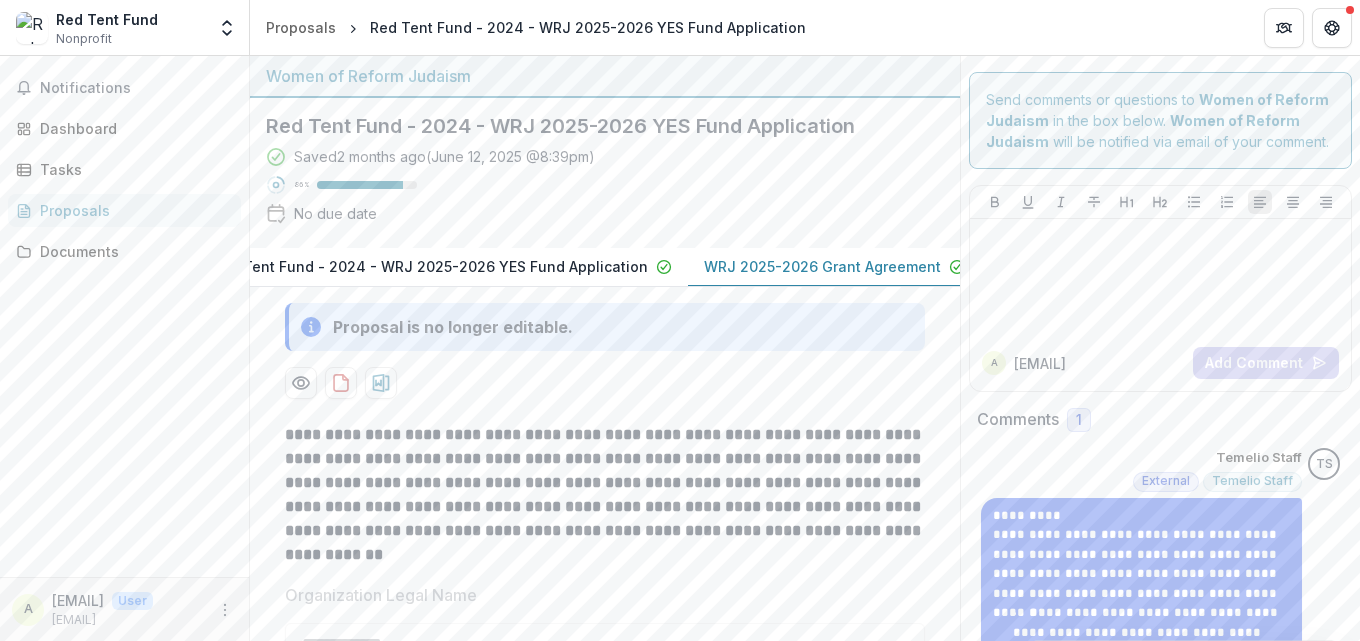 click 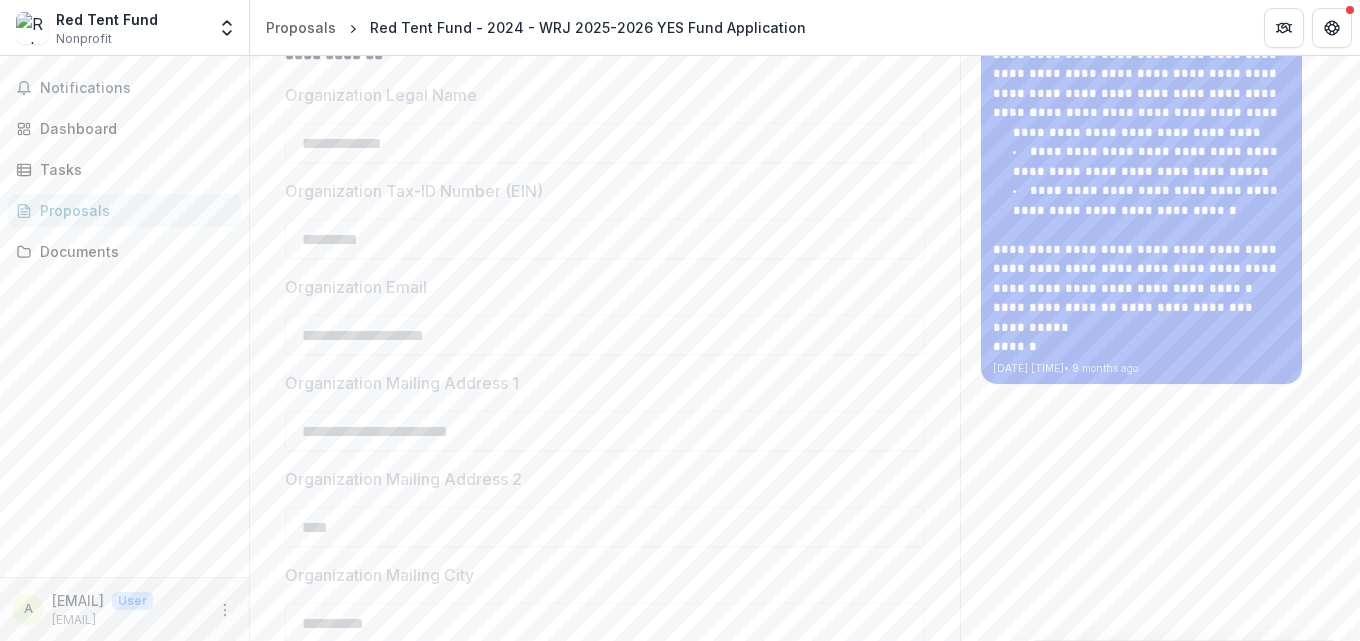 scroll, scrollTop: 0, scrollLeft: 0, axis: both 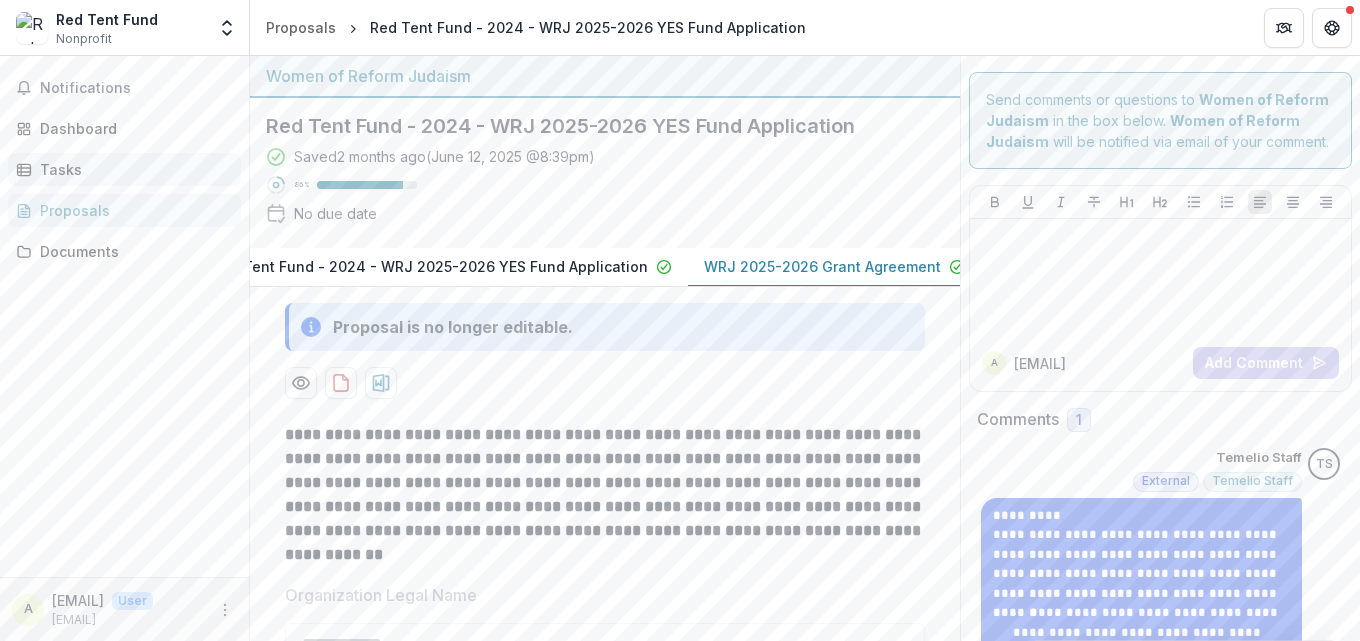 click on "Tasks" at bounding box center [132, 169] 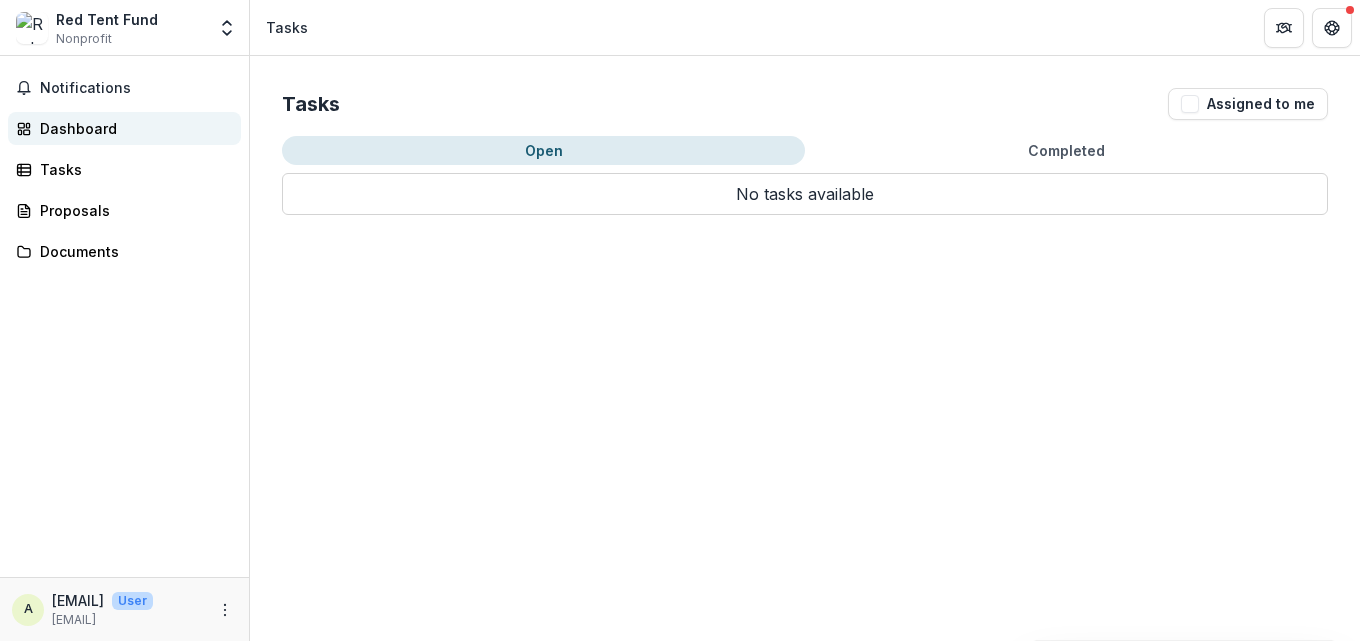 click on "Dashboard" at bounding box center [132, 128] 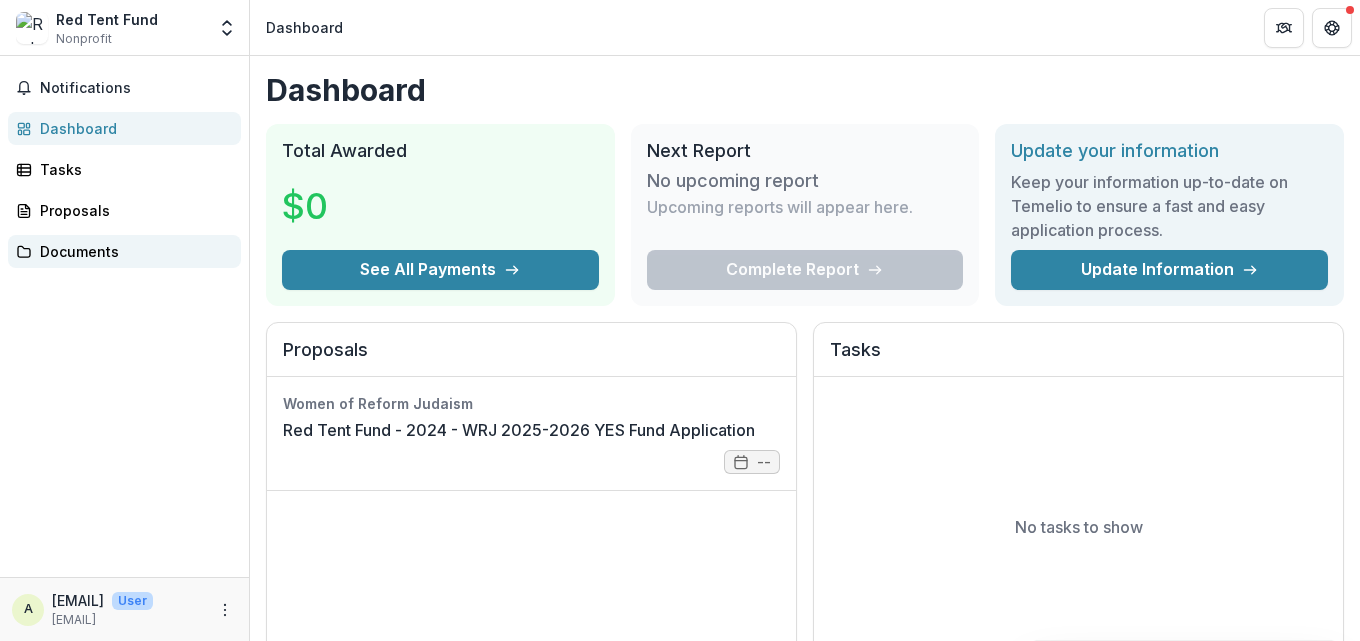click on "Documents" at bounding box center [132, 251] 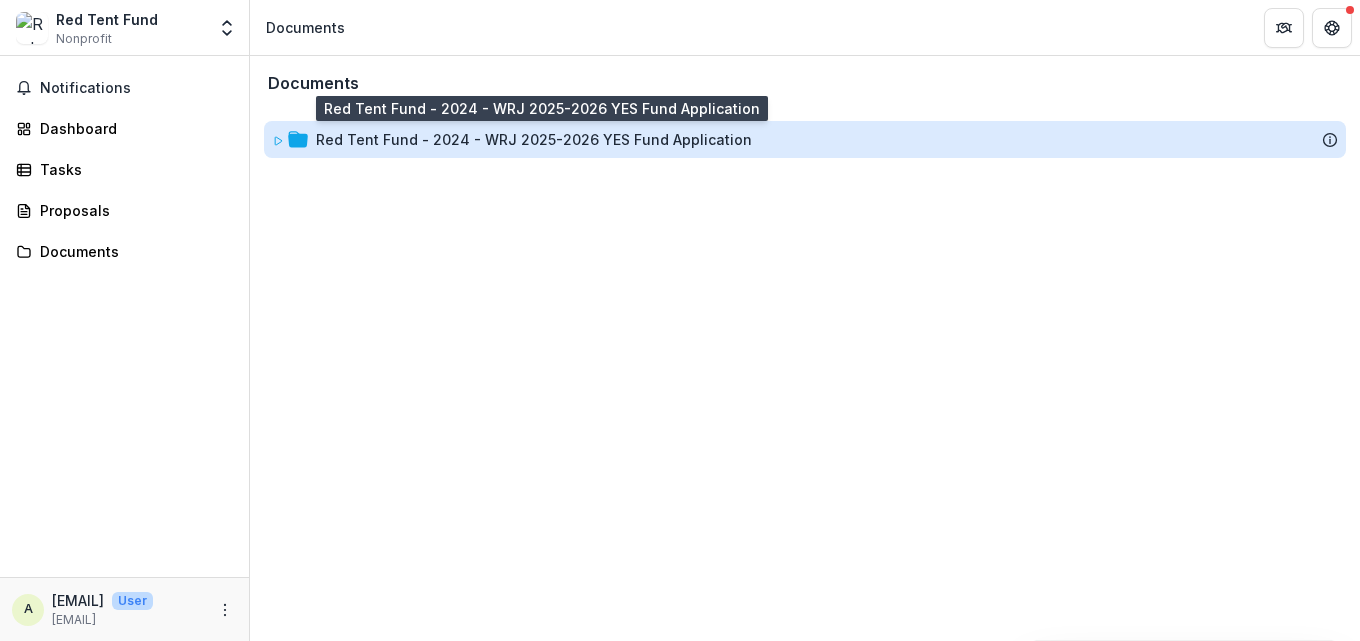 click on "Red Tent Fund - 2024 - WRJ 2025-2026 YES Fund Application" at bounding box center (534, 139) 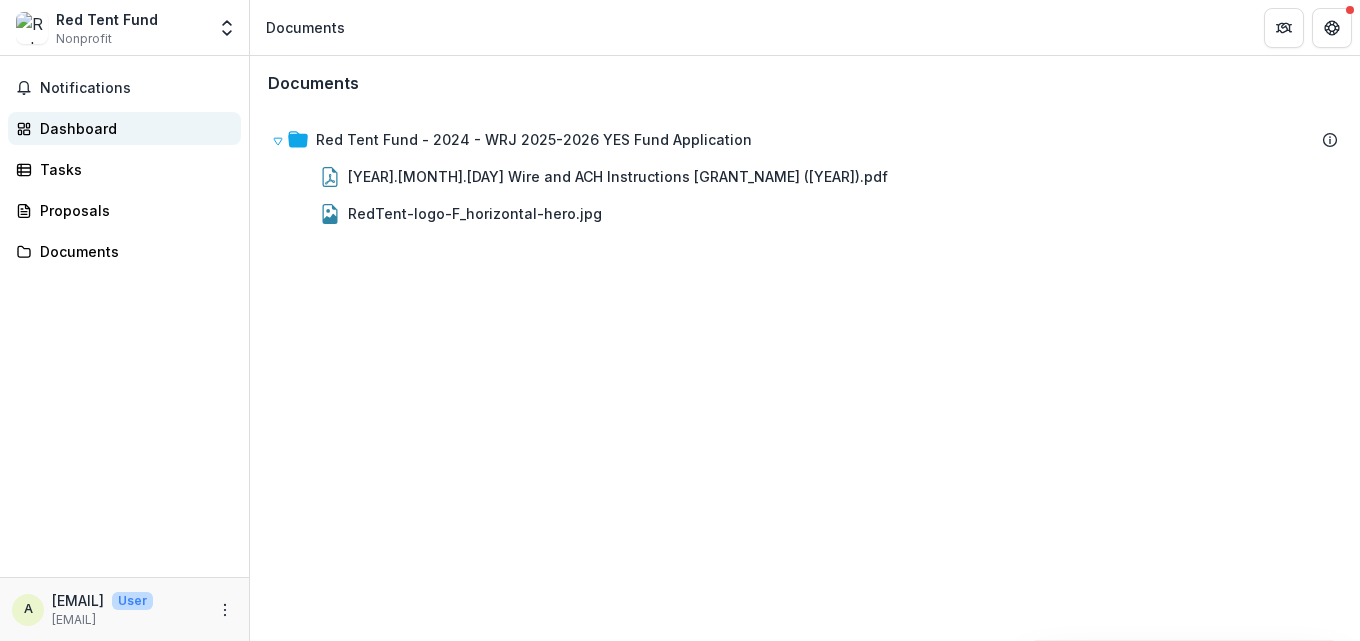 click on "Dashboard" at bounding box center [132, 128] 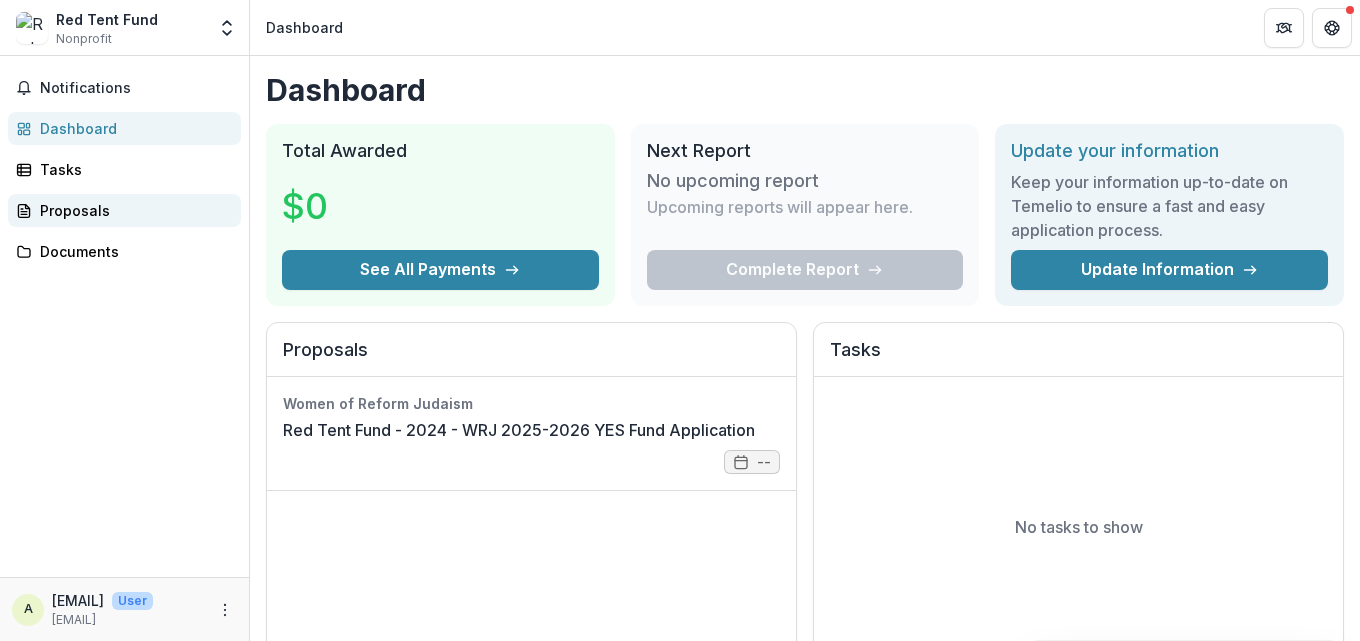 click on "Proposals" at bounding box center (132, 210) 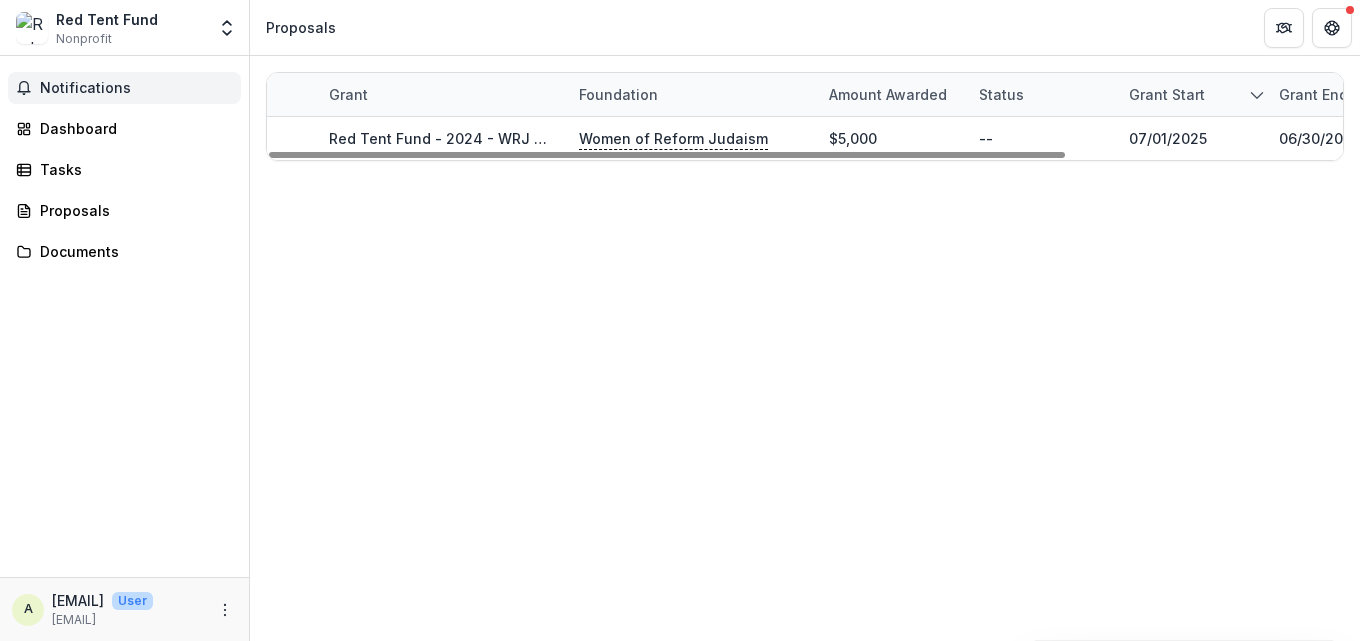 click on "Notifications" at bounding box center [136, 88] 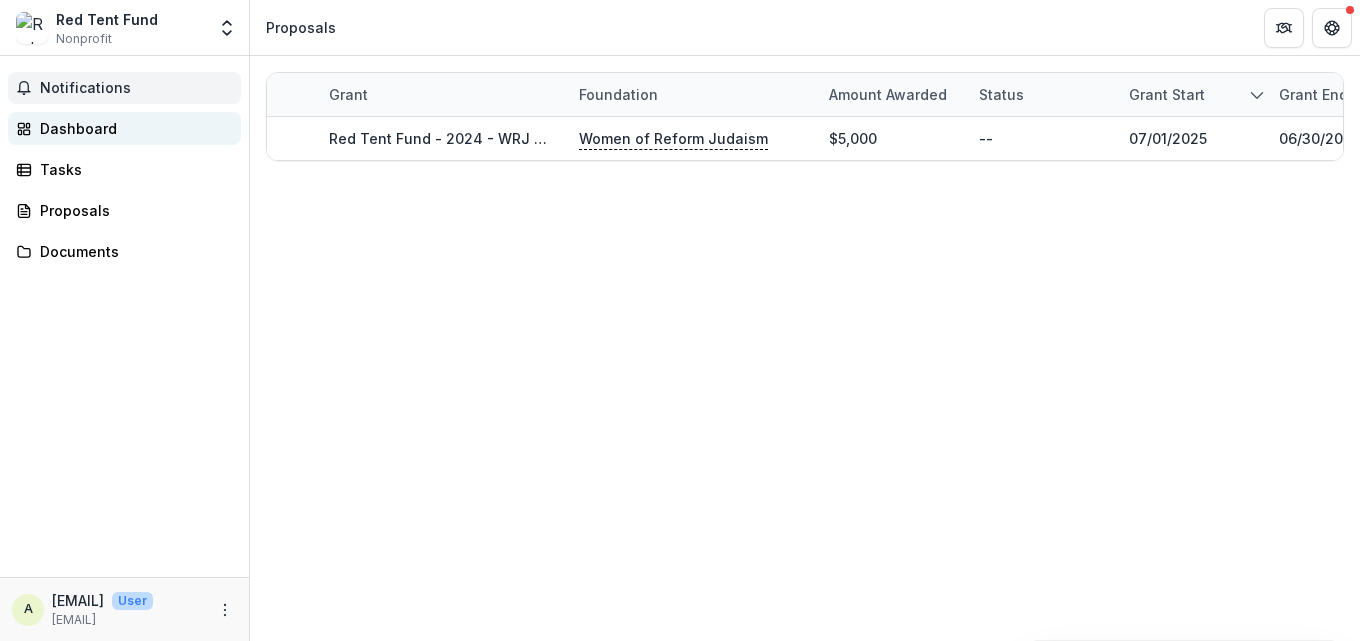 click on "Dashboard" at bounding box center (132, 128) 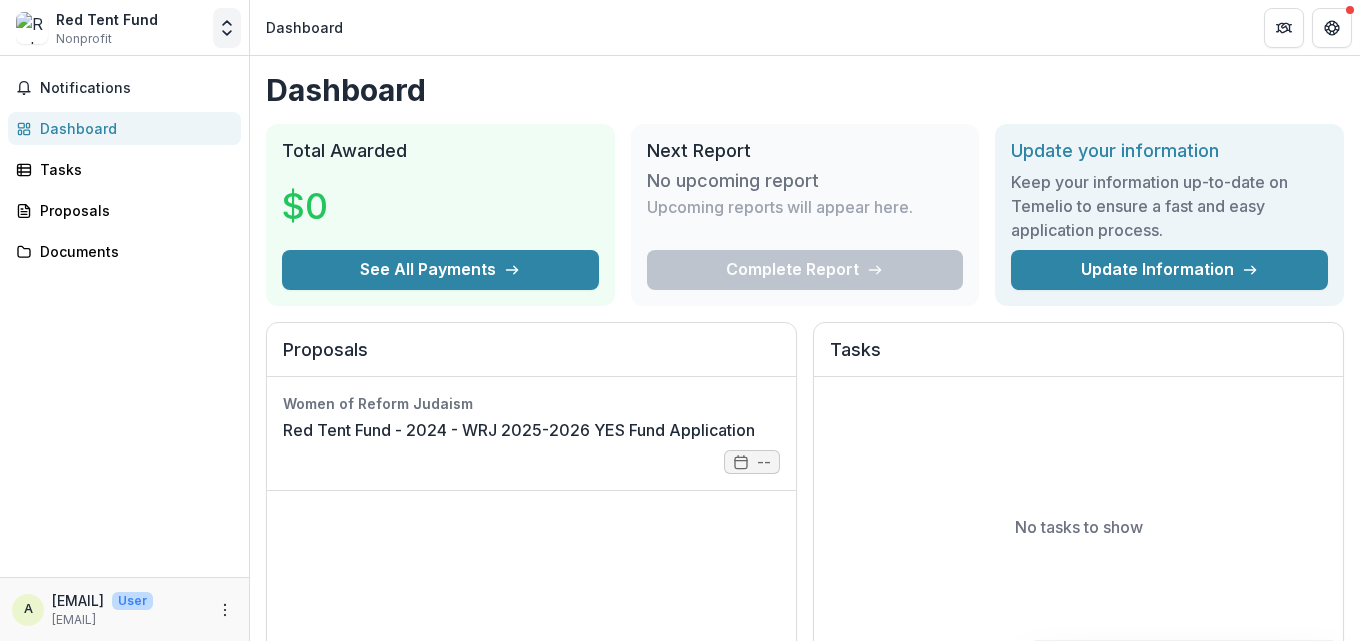 click 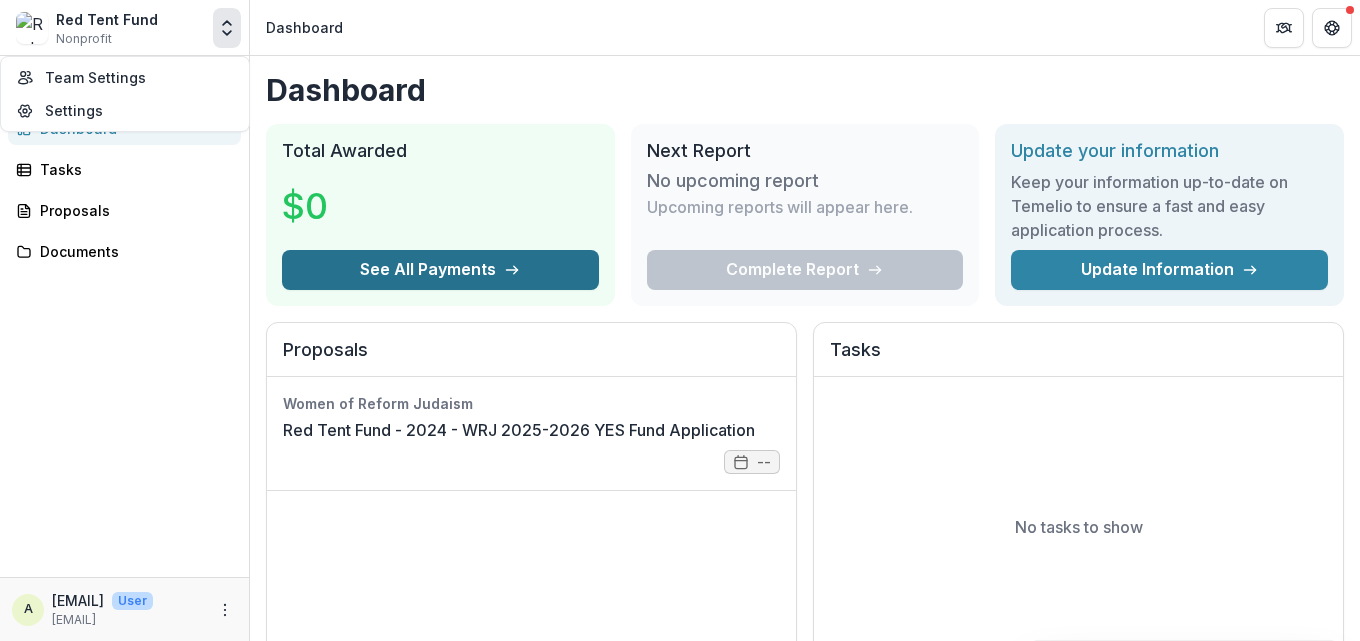 click on "See All Payments" at bounding box center (440, 270) 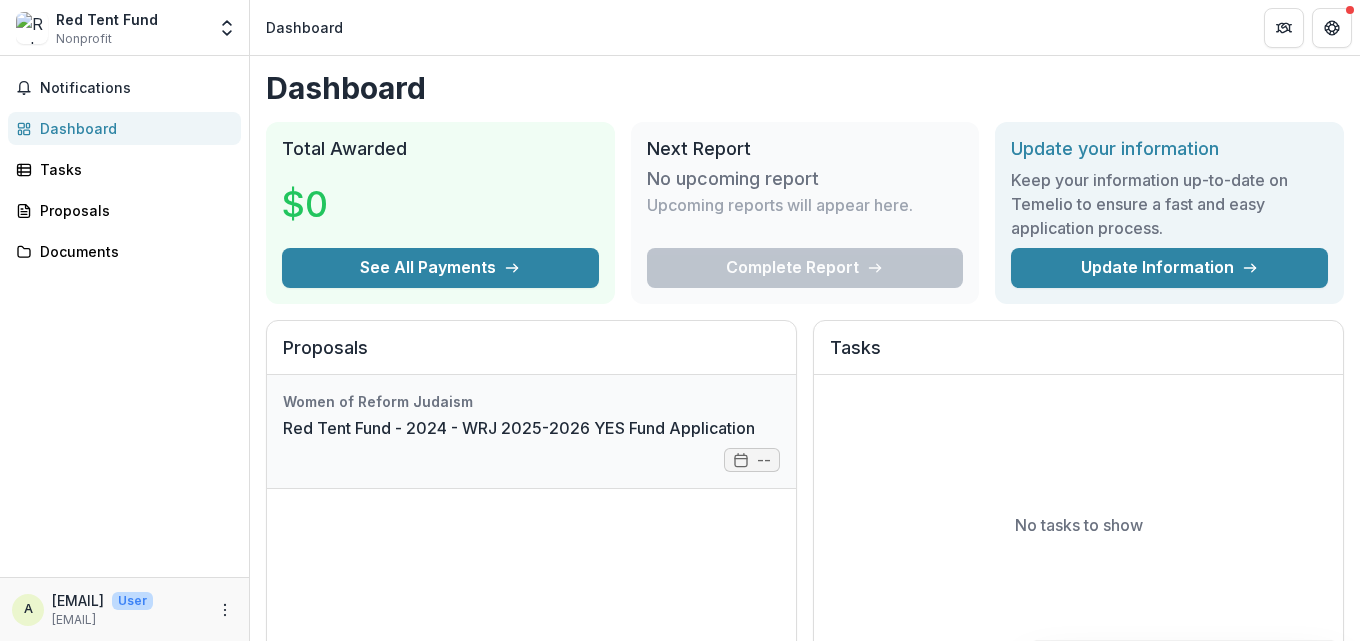 scroll, scrollTop: 0, scrollLeft: 0, axis: both 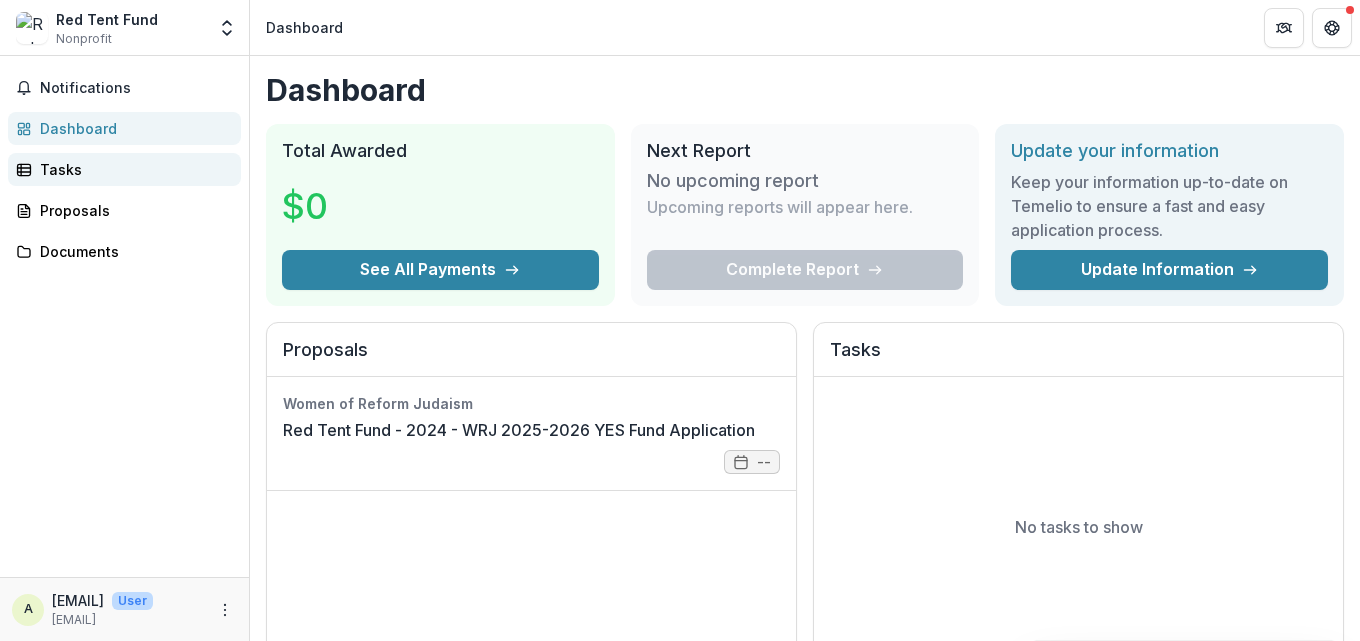 click on "Tasks" at bounding box center (132, 169) 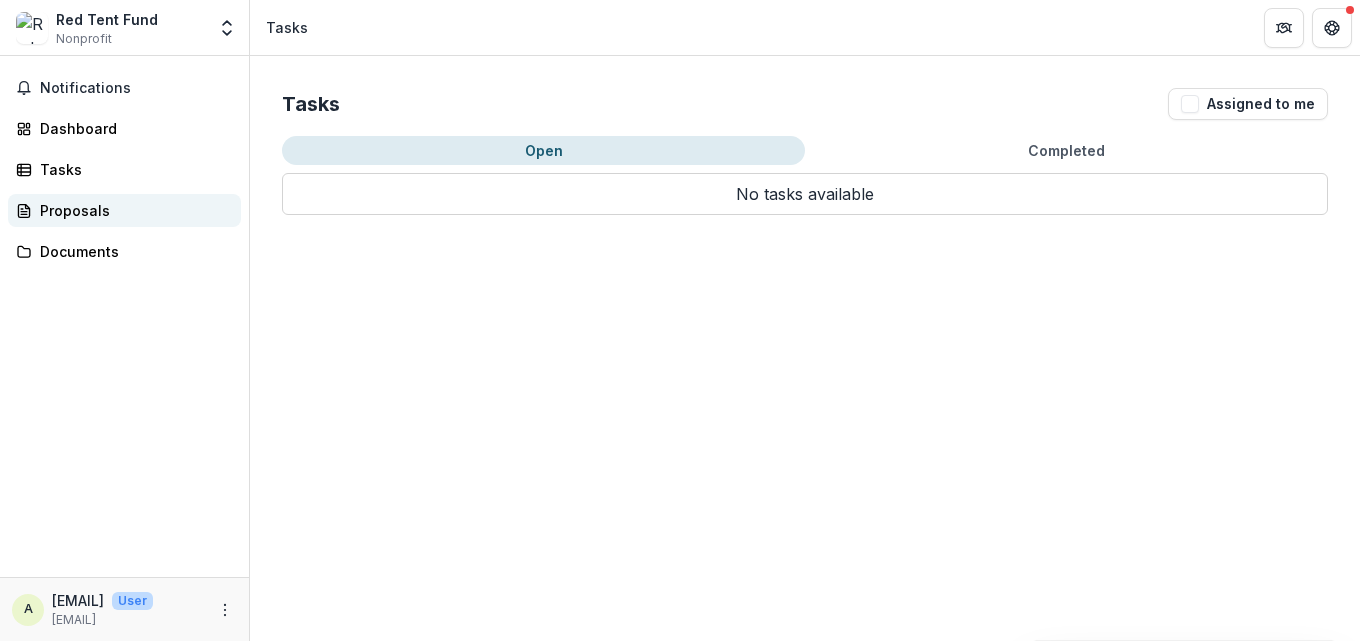 click on "Proposals" at bounding box center (132, 210) 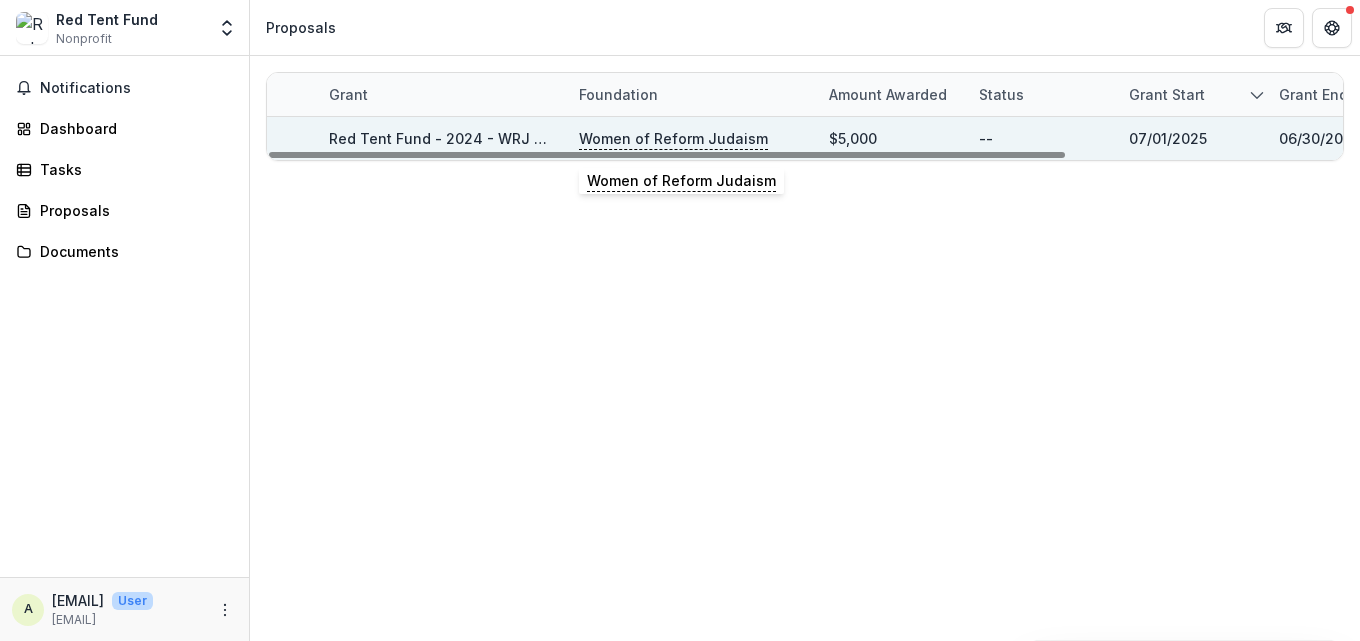 click on "Women of Reform Judaism" at bounding box center (673, 139) 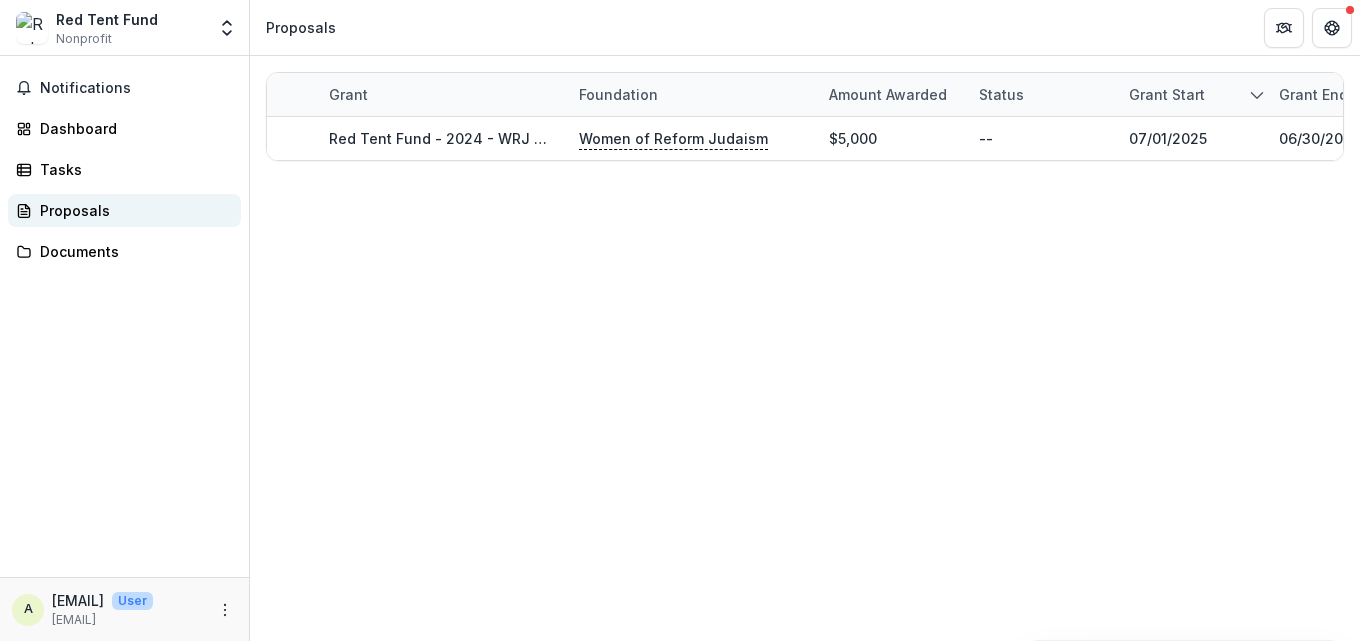 click on "Proposals" at bounding box center (132, 210) 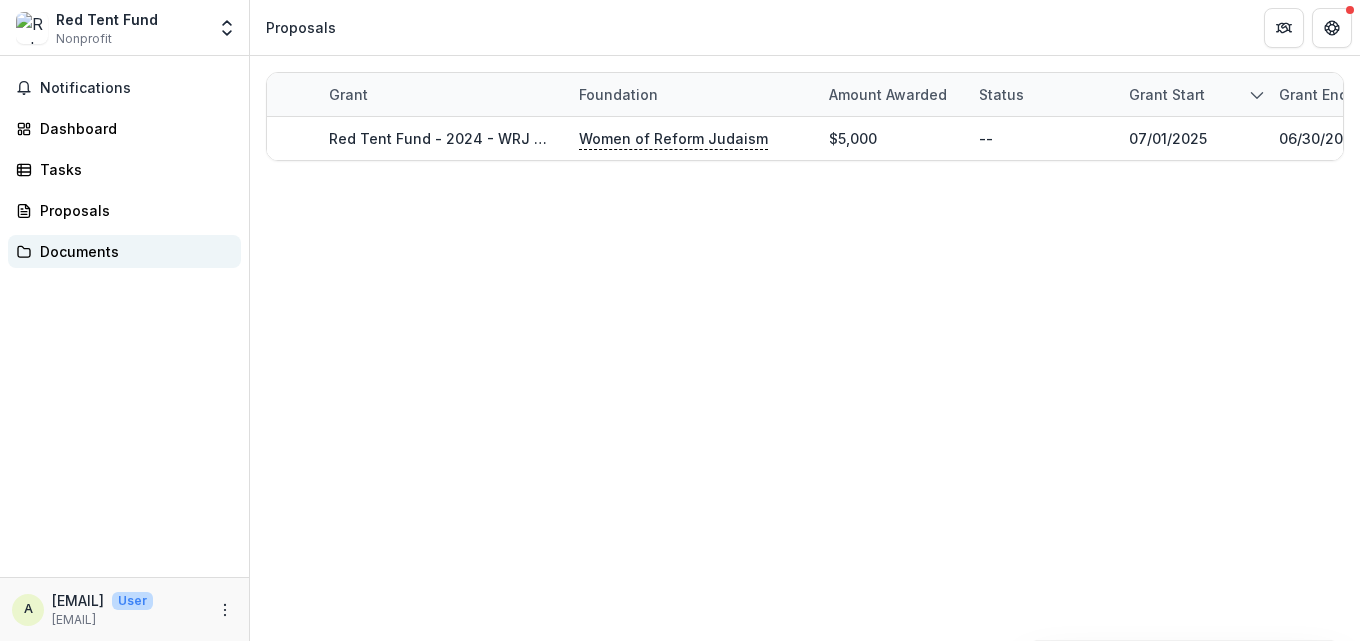 click on "Documents" at bounding box center [132, 251] 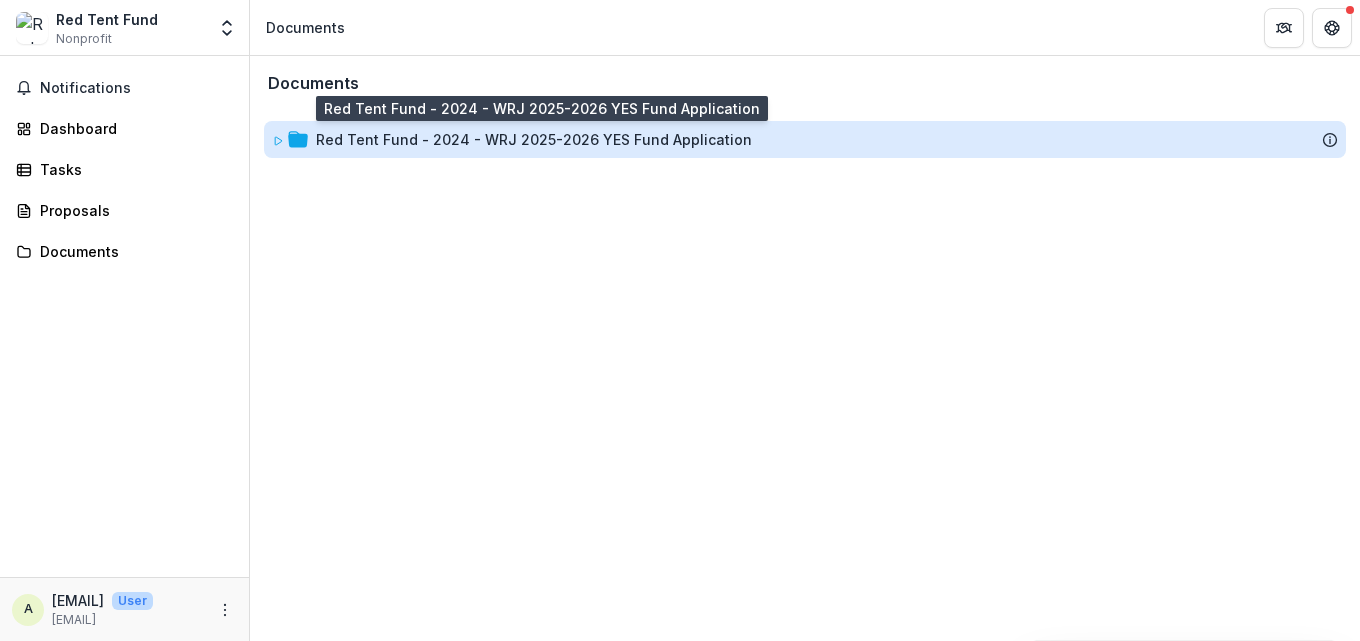 click on "Red Tent Fund - 2024 - WRJ 2025-2026 YES Fund Application" at bounding box center [534, 139] 